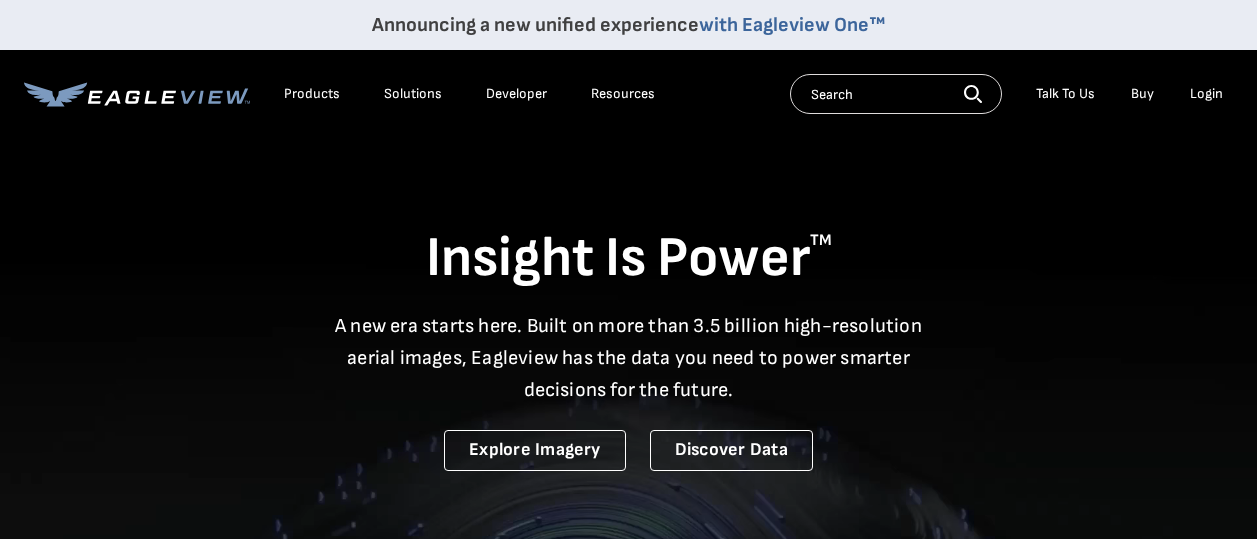 scroll, scrollTop: 0, scrollLeft: 0, axis: both 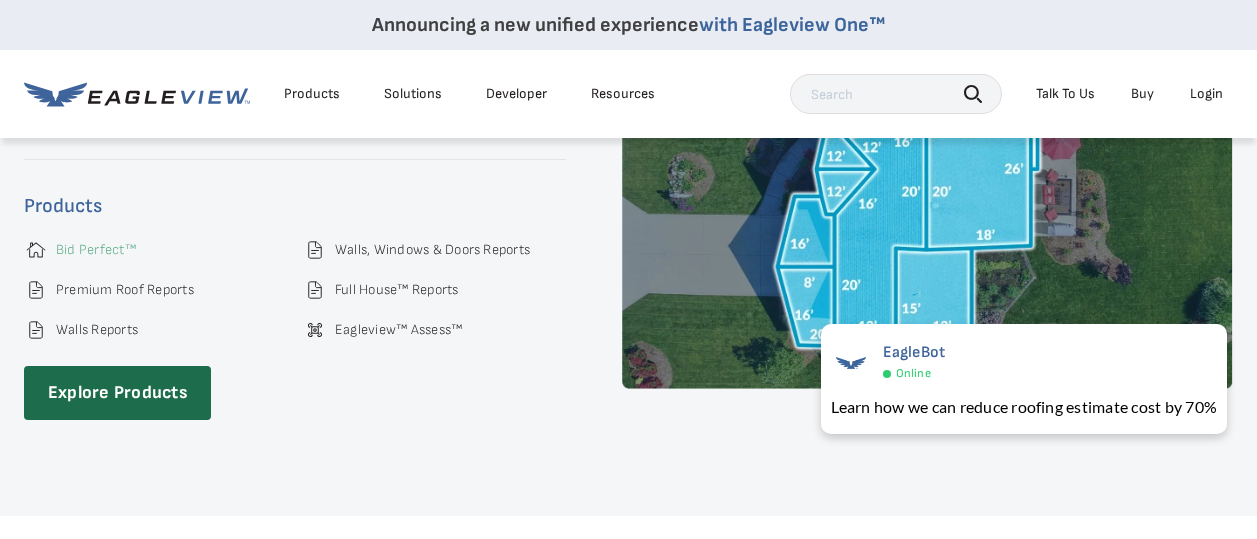 click on "Bid Perfect™" at bounding box center (96, 250) 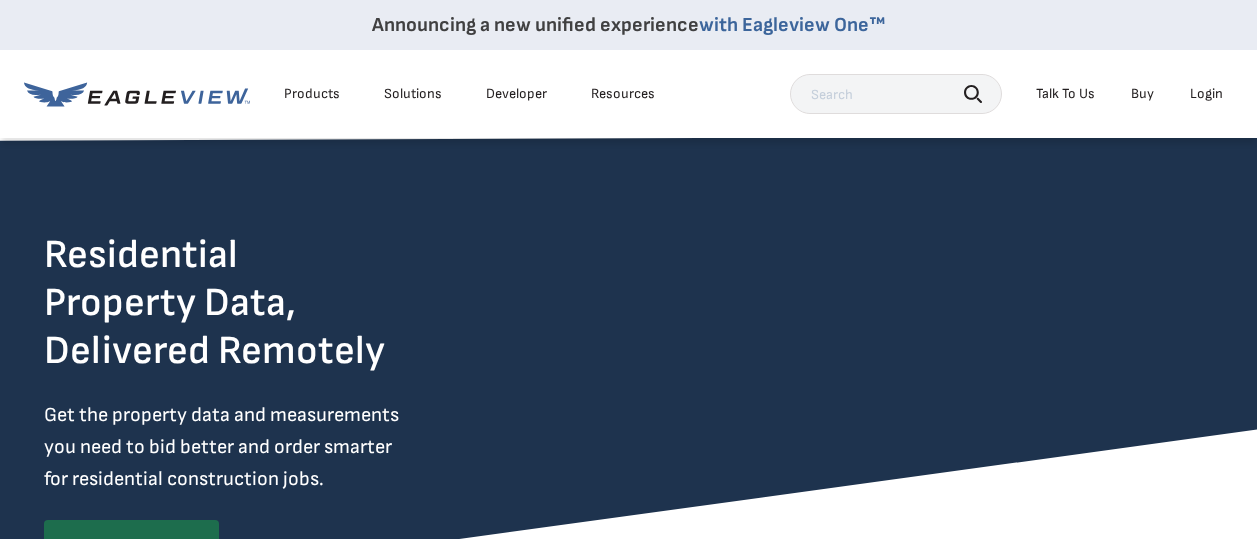 scroll, scrollTop: 0, scrollLeft: 0, axis: both 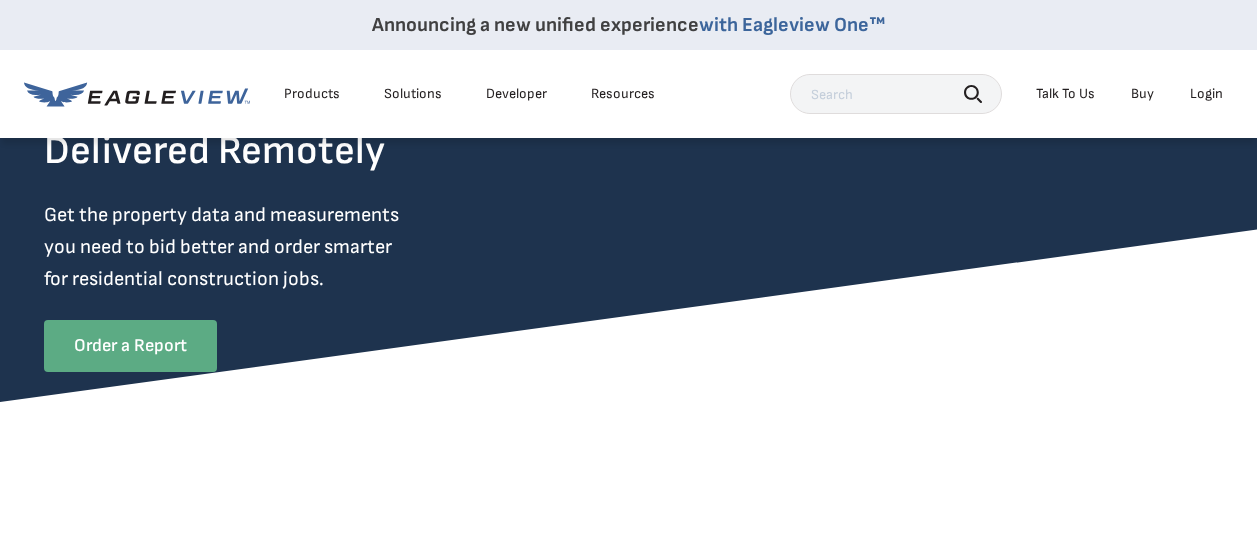 click on "Order a Report" at bounding box center [130, 346] 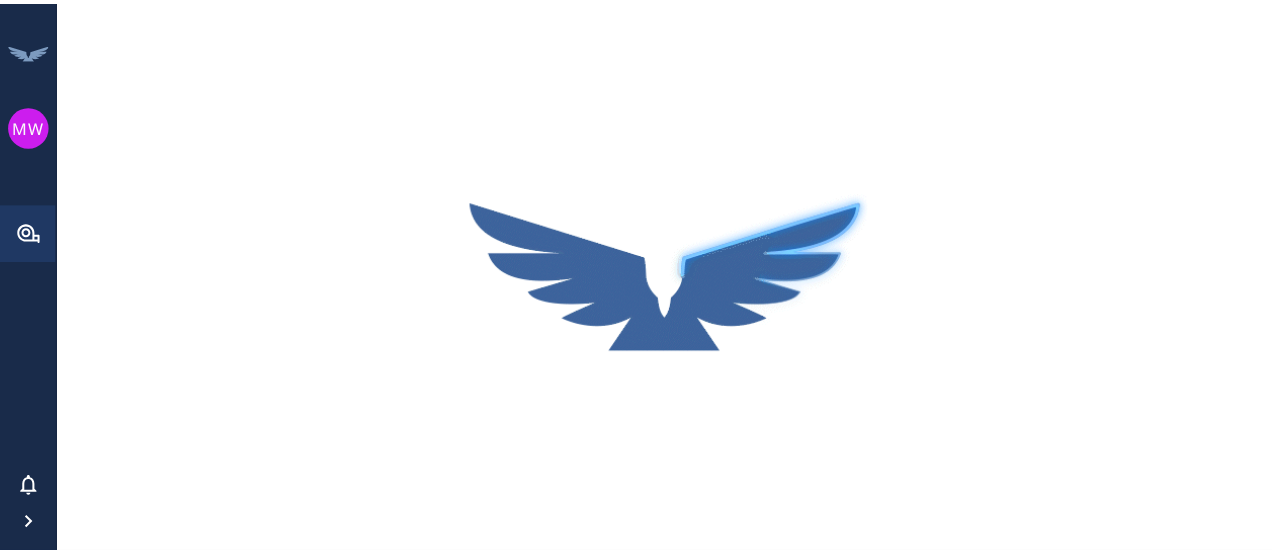 scroll, scrollTop: 0, scrollLeft: 0, axis: both 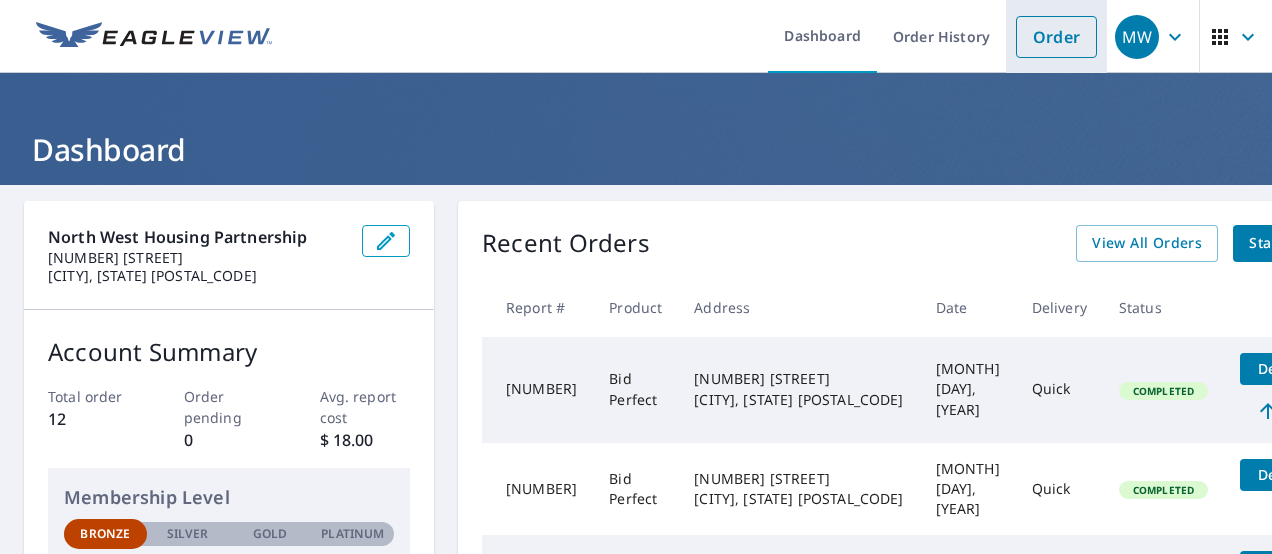 click on "Order" at bounding box center [1056, 37] 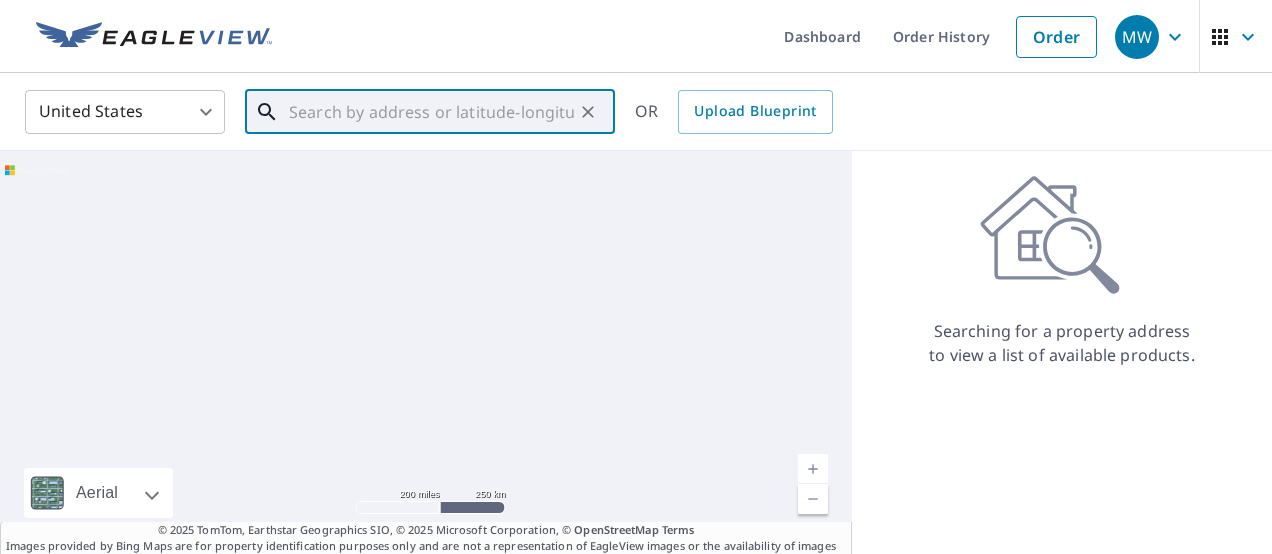 click at bounding box center (431, 112) 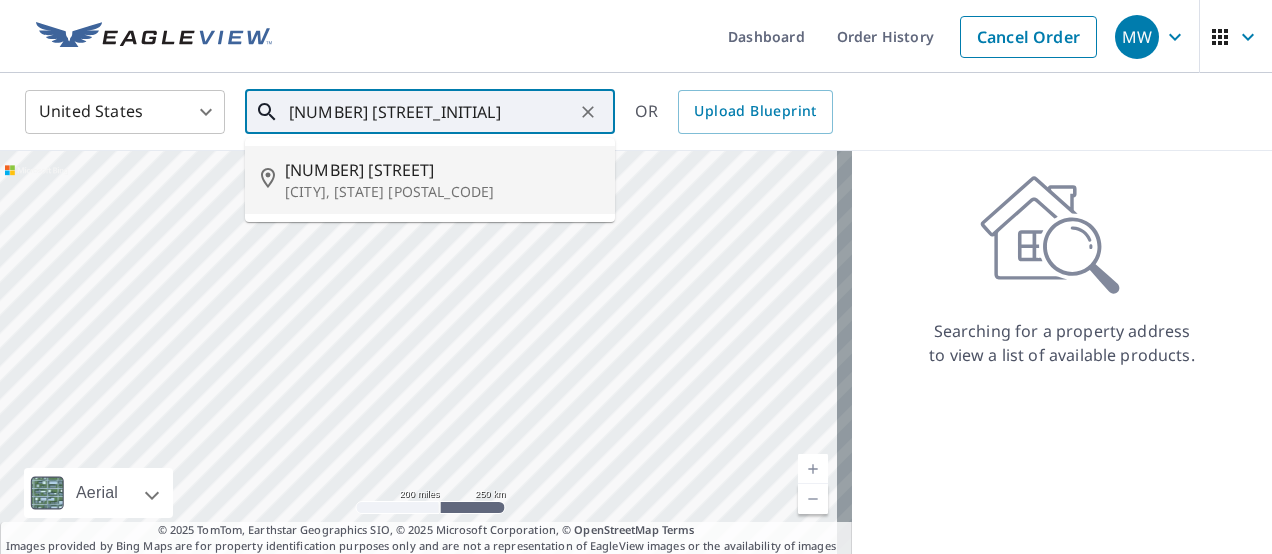 click on "[CITY], [STATE] [POSTAL_CODE]" at bounding box center [442, 192] 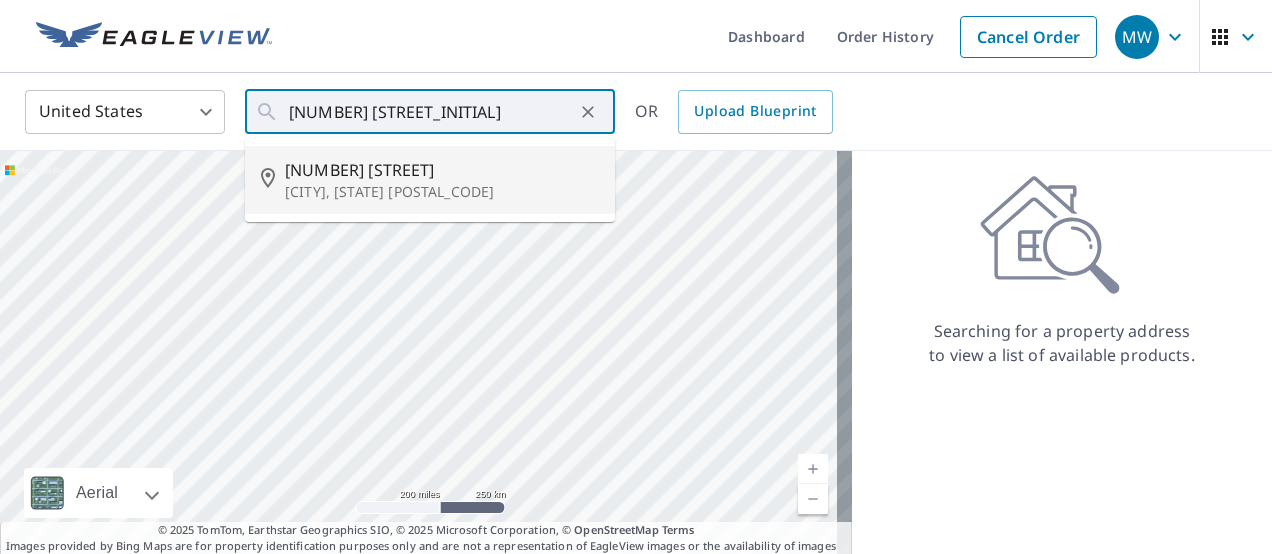 type on "[NUMBER] [STREET] [CITY], [STATE], [POSTAL_CODE]" 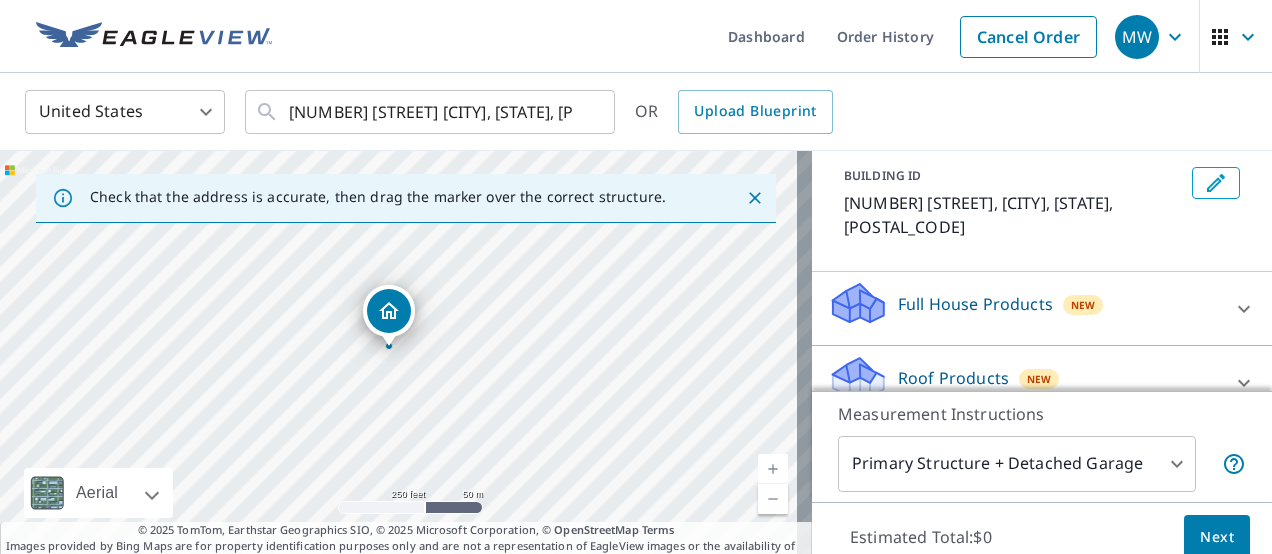 scroll, scrollTop: 200, scrollLeft: 0, axis: vertical 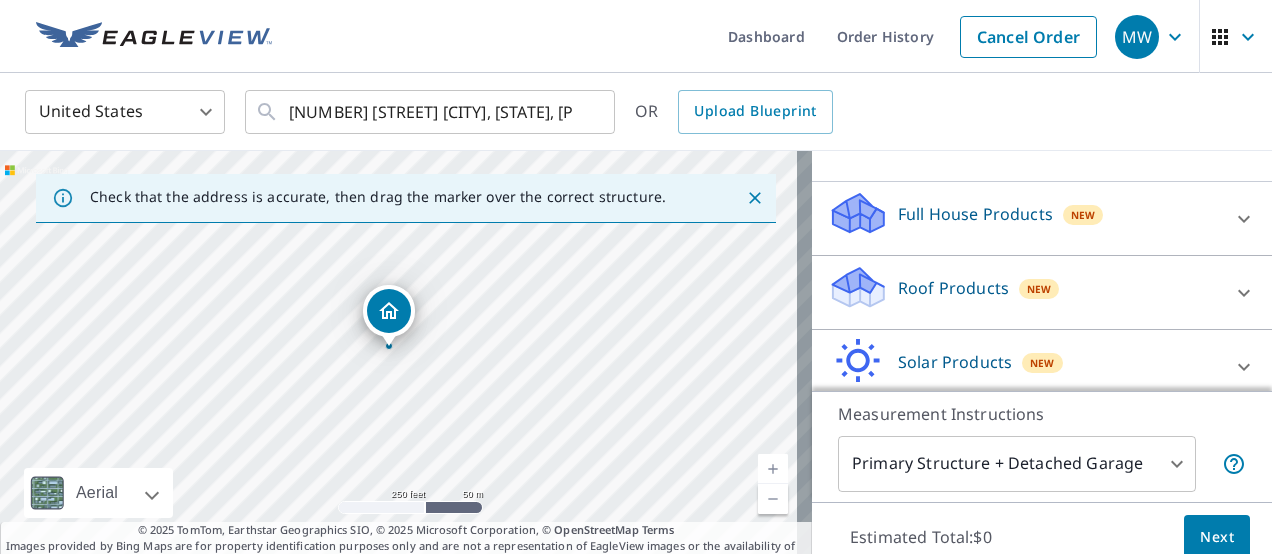 click on "Roof Products" at bounding box center (953, 288) 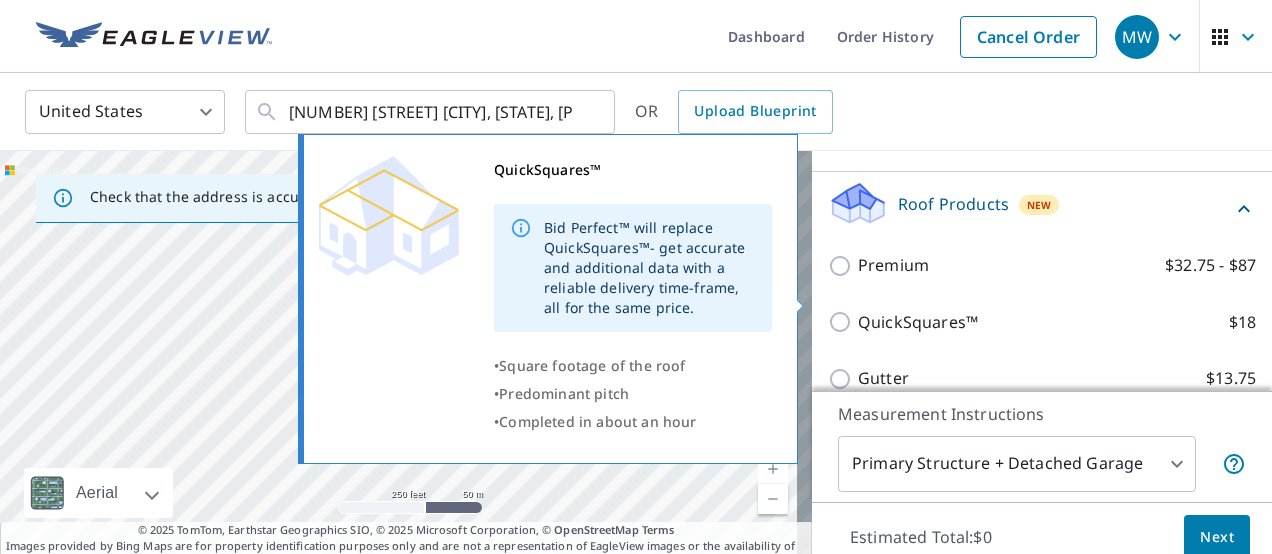 scroll, scrollTop: 300, scrollLeft: 0, axis: vertical 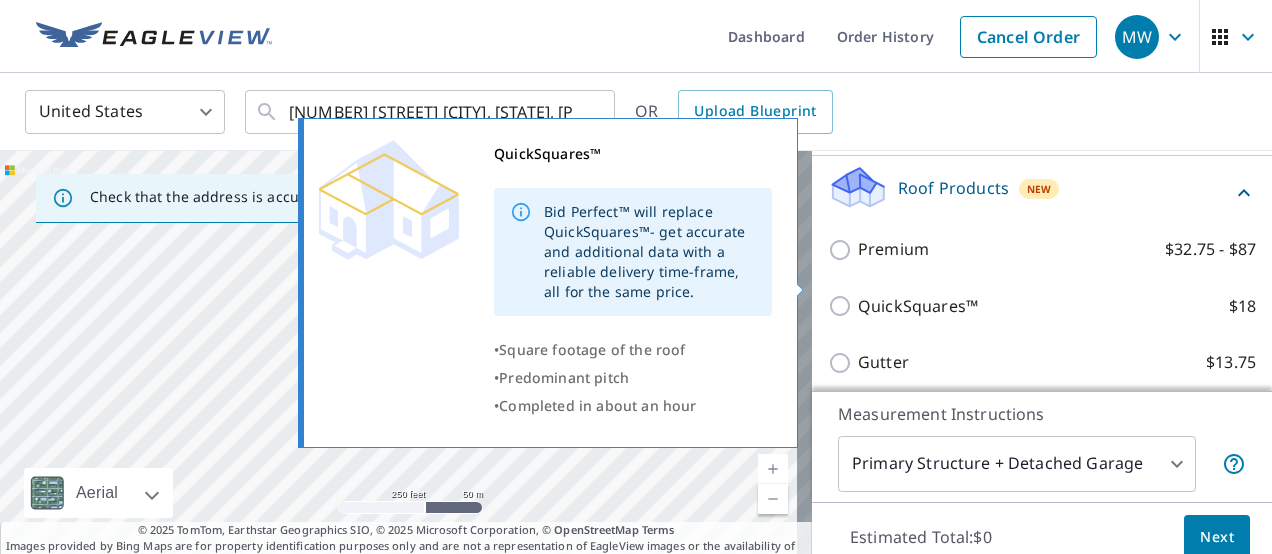 click on "QuickSquares™" at bounding box center (918, 306) 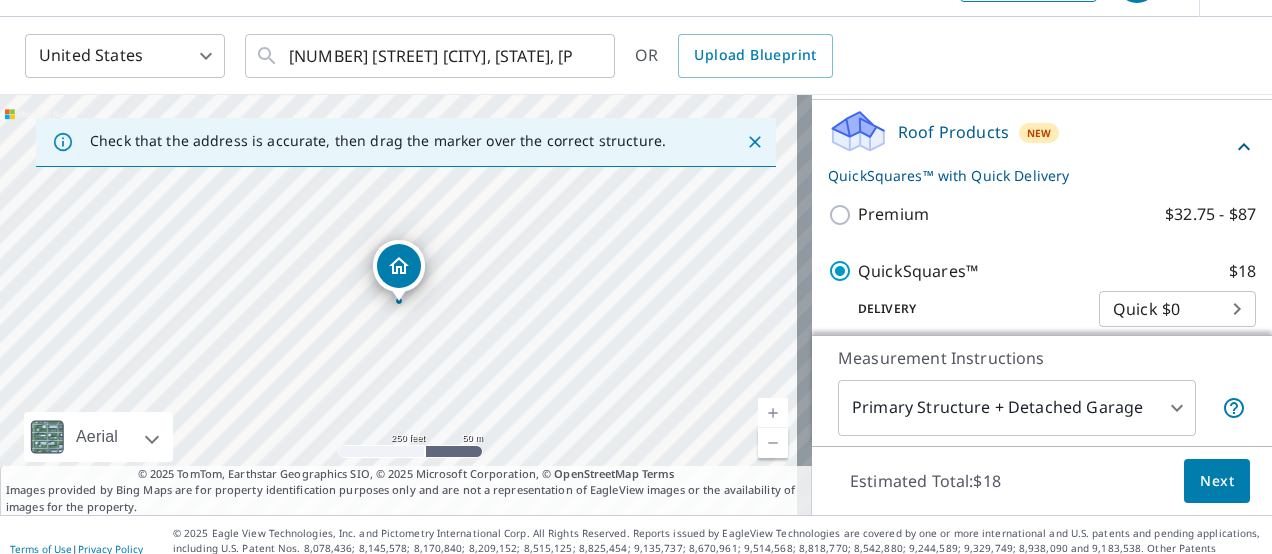 scroll, scrollTop: 68, scrollLeft: 0, axis: vertical 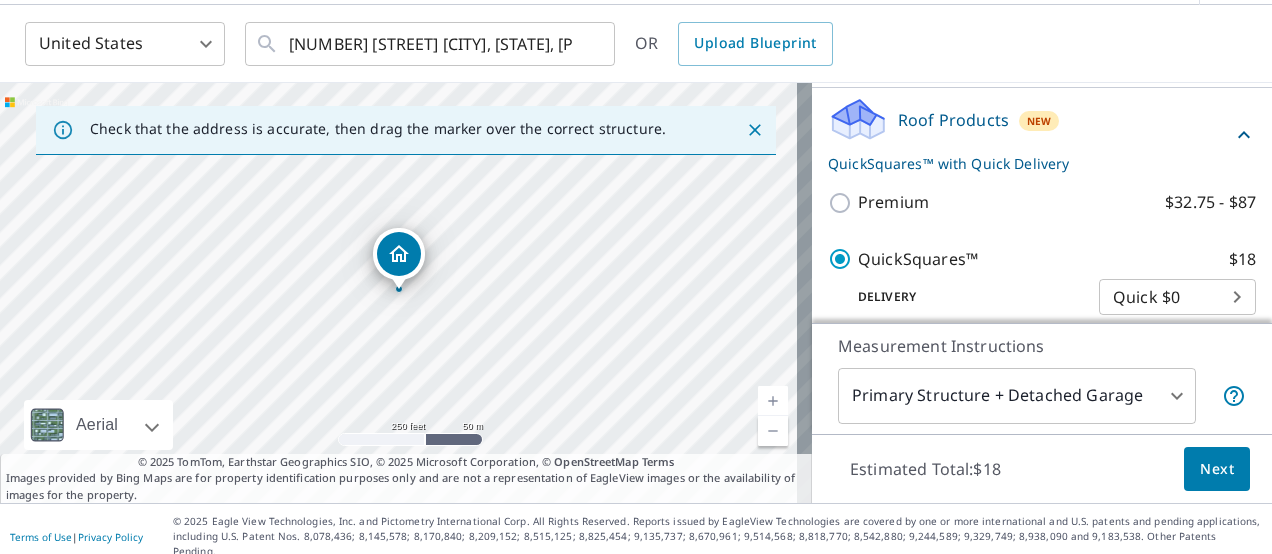 click on "MW MW
Dashboard Order History Cancel Order MW United States US ​ [NUMBER] [STREET] [CITY], [STATE] [POSTAL_CODE] ​ OR Upload Blueprint Check that the address is accurate, then drag the marker over the correct structure. [NUMBER] [STREET] [CITY], [STATE] [POSTAL_CODE] Aerial Road A standard road map Aerial A detailed look from above Labels Labels 250 feet 50 m © 2025 TomTom, © Vexcel Imaging, © 2025 Microsoft Corporation,  © OpenStreetMap Terms © 2025 TomTom, Earthstar Geographics SIO, © 2025 Microsoft Corporation, ©   OpenStreetMap   Terms Images provided by Bing Maps are for property identification purposes only and are not a representation of EagleView images or the availability of images for the property. PROPERTY TYPE Residential Commercial Multi-Family This is a complex BUILDING ID [NUMBER] [STREET], [CITY], [STATE], [POSTAL_CODE] Full House Products New Full House™ $105 Roof Products New QuickSquares™ with Quick Delivery Premium $32.75 - $87 QuickSquares™ $18 Delivery Quick $0 45 ​ Gutter $13.75 $18 New 1" at bounding box center (636, 277) 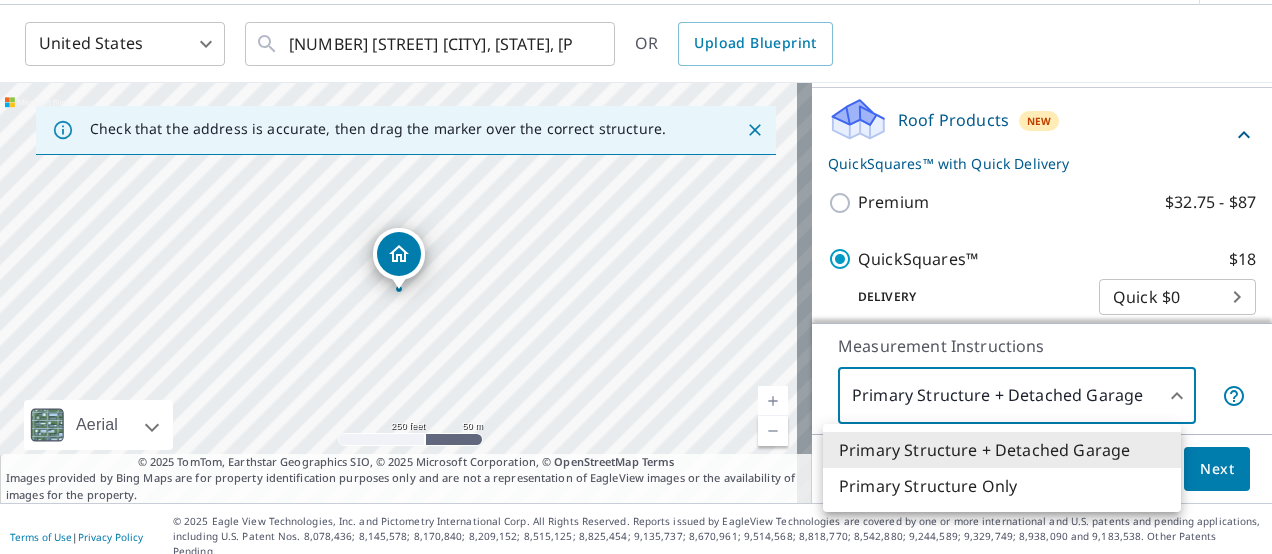 click on "Primary Structure Only" at bounding box center (1002, 486) 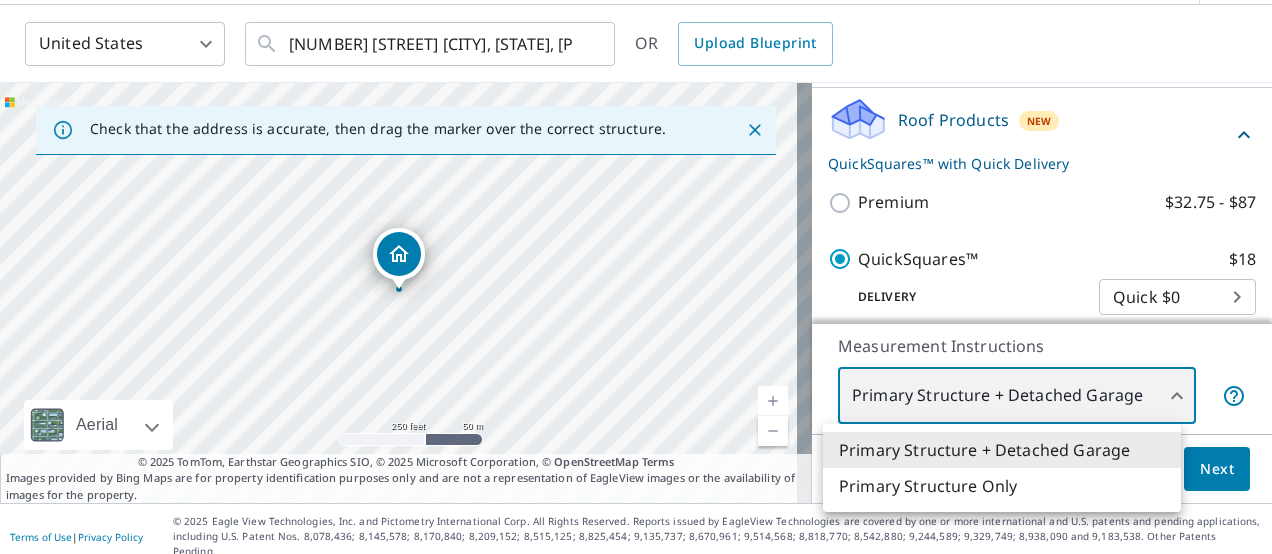 type on "2" 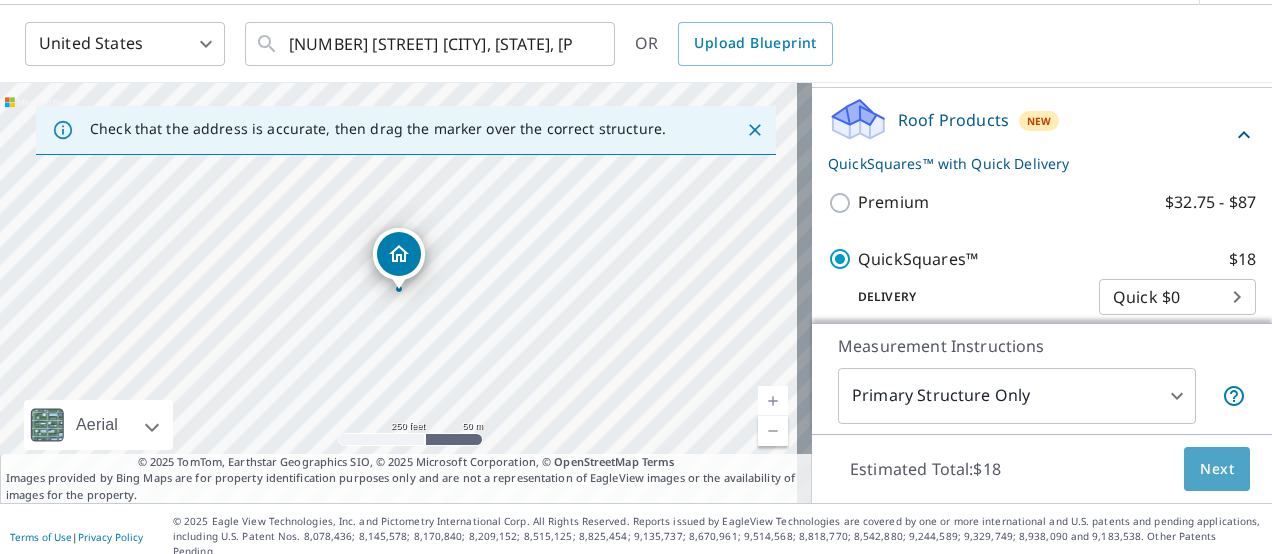 click on "Next" at bounding box center [1217, 469] 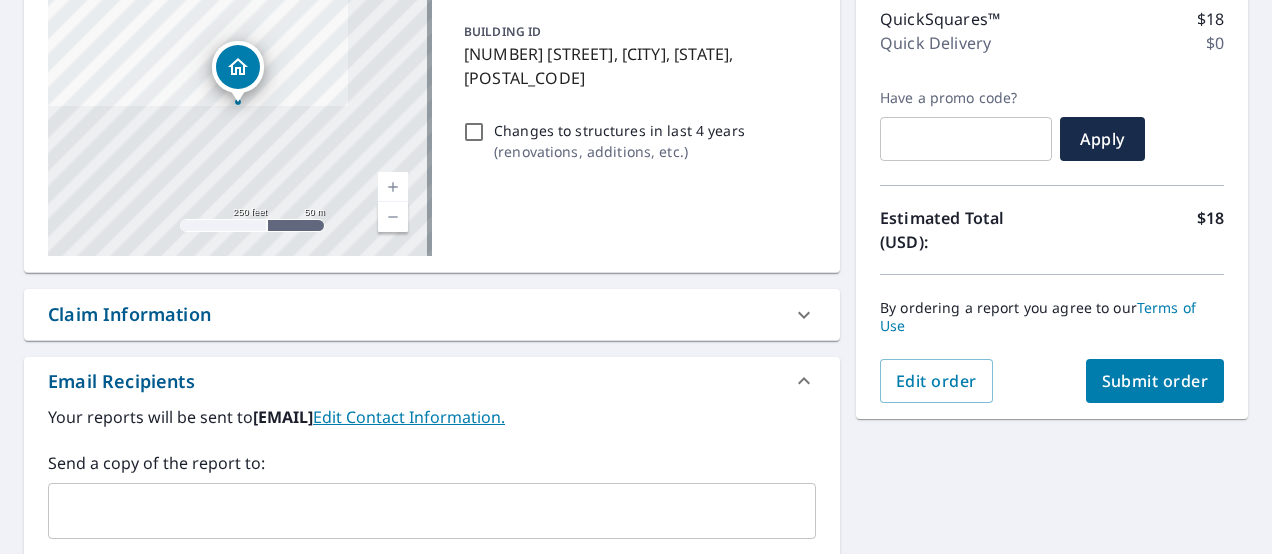 scroll, scrollTop: 300, scrollLeft: 0, axis: vertical 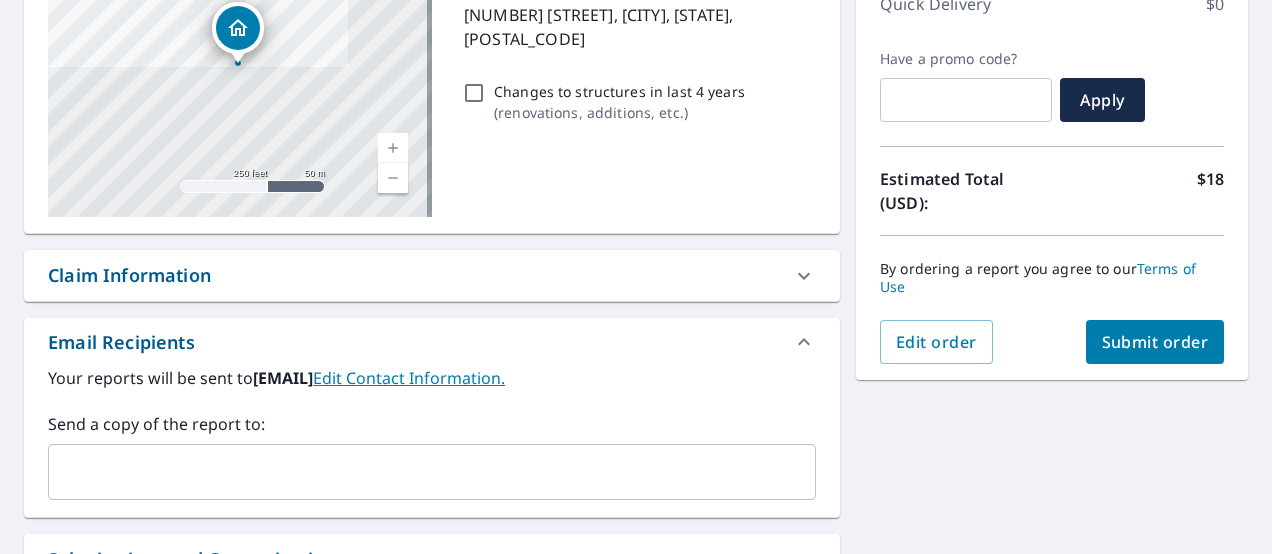 click on "Submit order" at bounding box center (1155, 342) 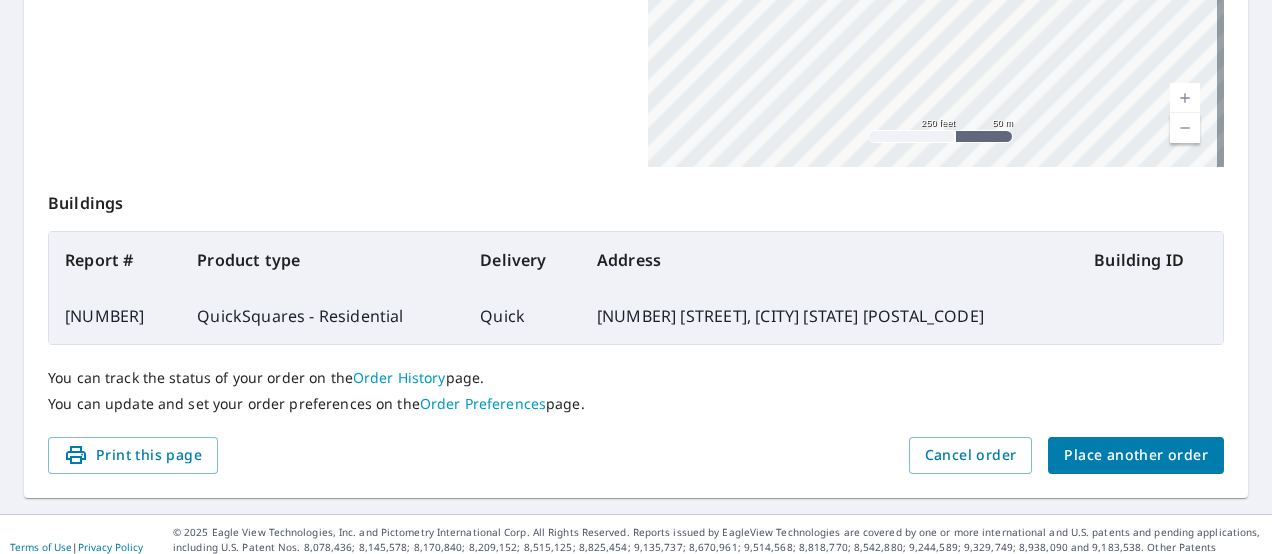 scroll, scrollTop: 622, scrollLeft: 0, axis: vertical 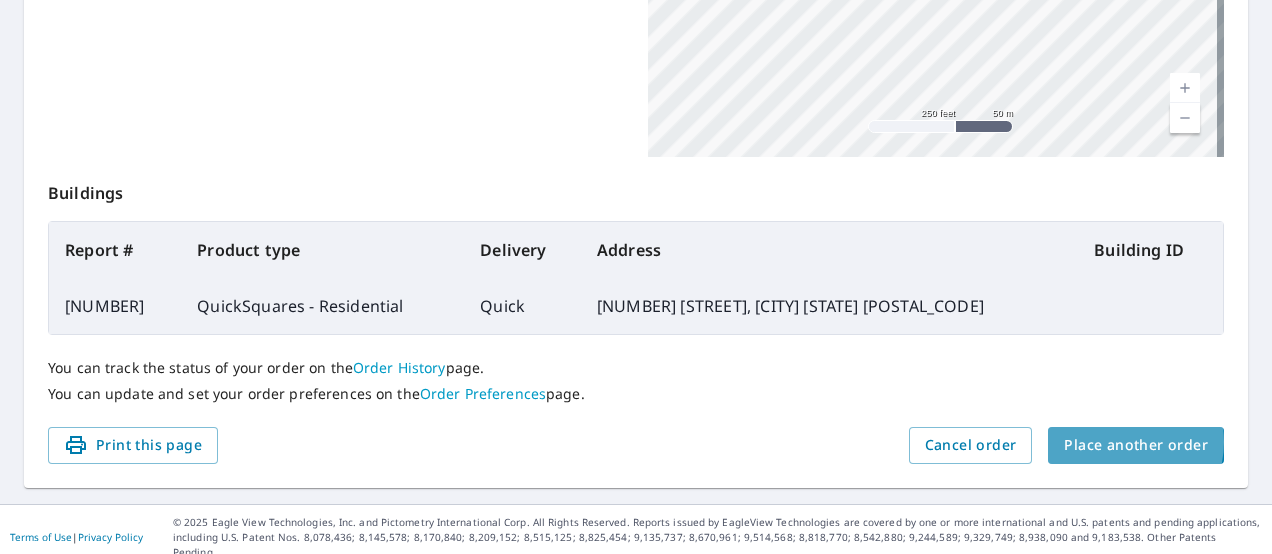 click on "Place another order" at bounding box center (1136, 445) 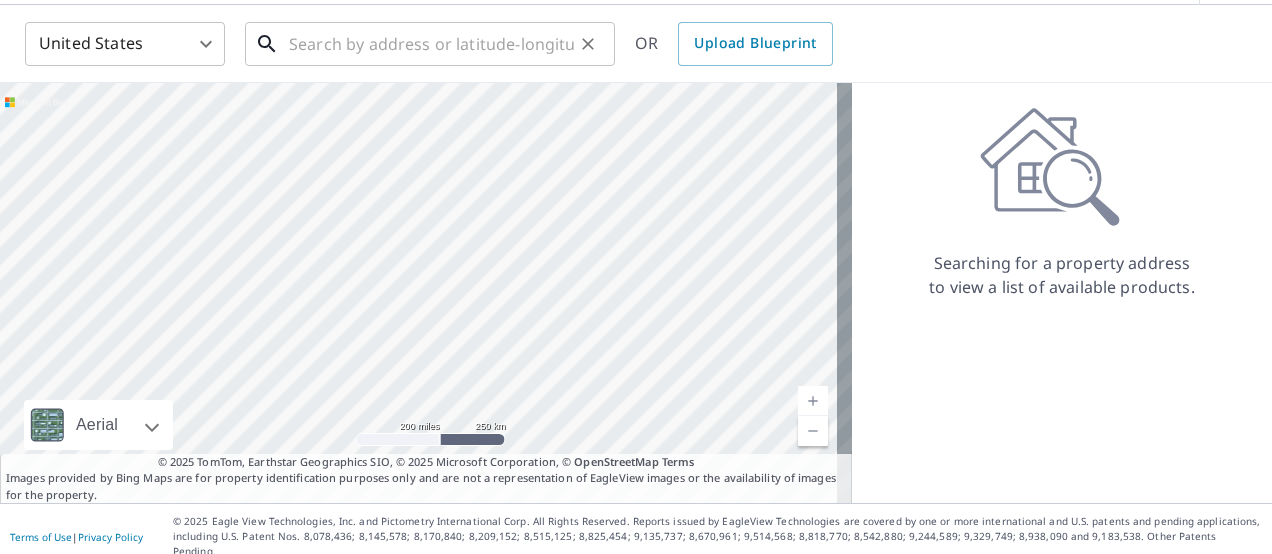 click at bounding box center [431, 44] 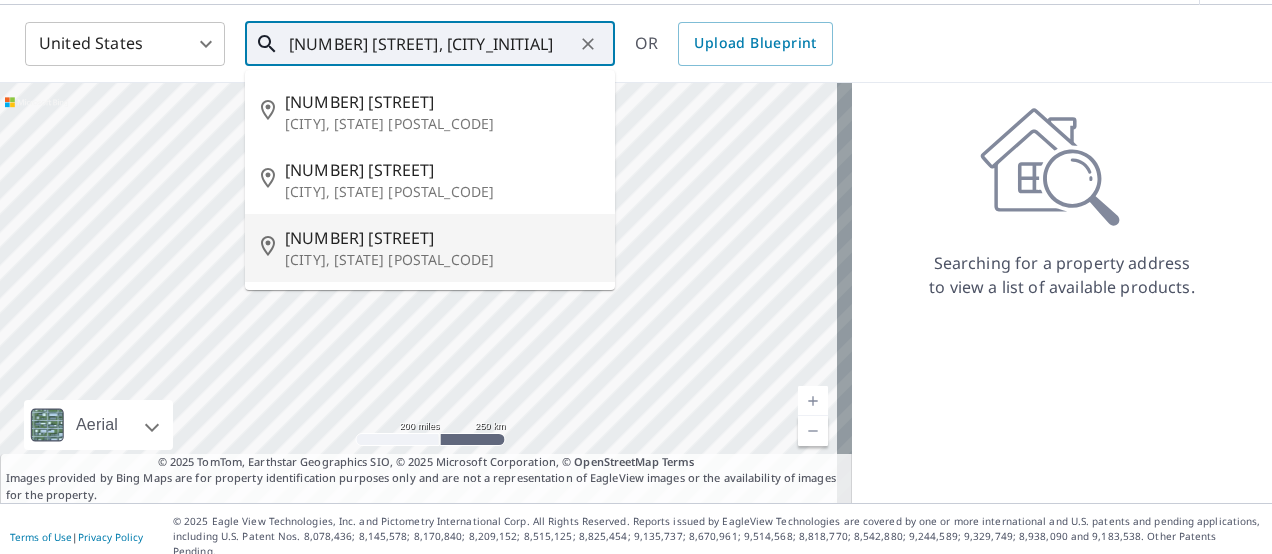 click on "[NUMBER] [STREET]" at bounding box center (442, 238) 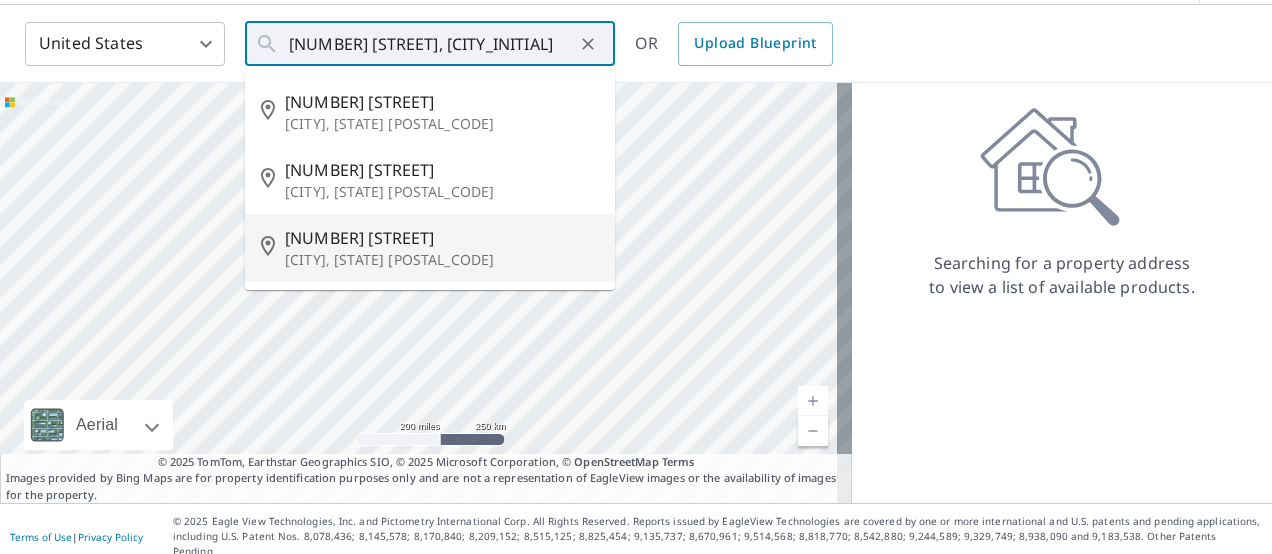 type on "[NUMBER] [STREET] [CITY], [STATE] [POSTAL_CODE]" 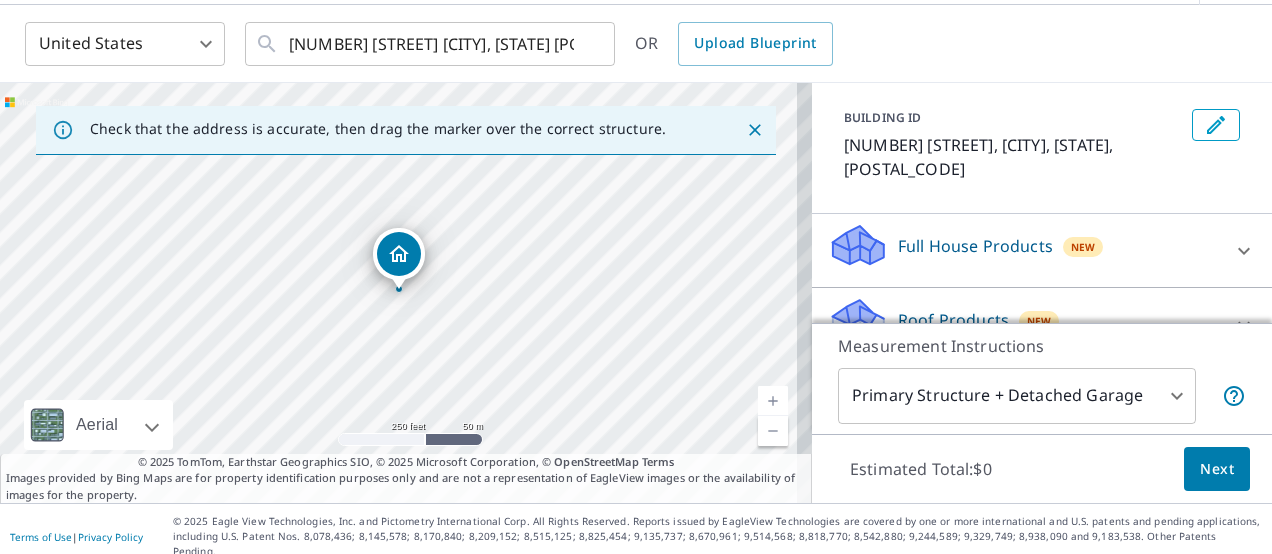 scroll, scrollTop: 200, scrollLeft: 0, axis: vertical 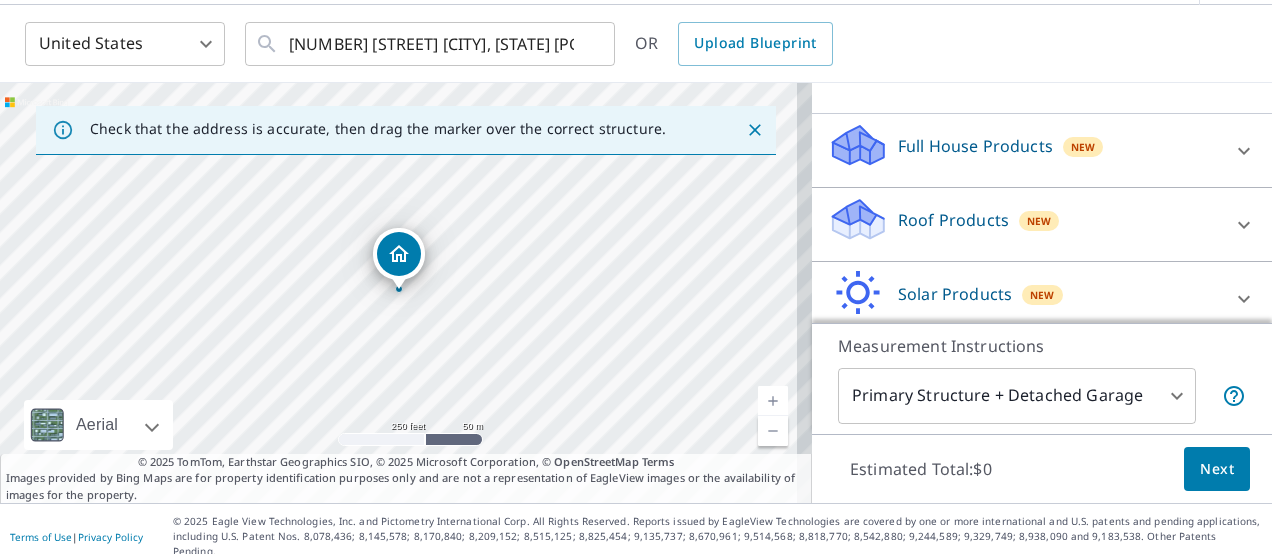 click on "Roof Products" at bounding box center [953, 220] 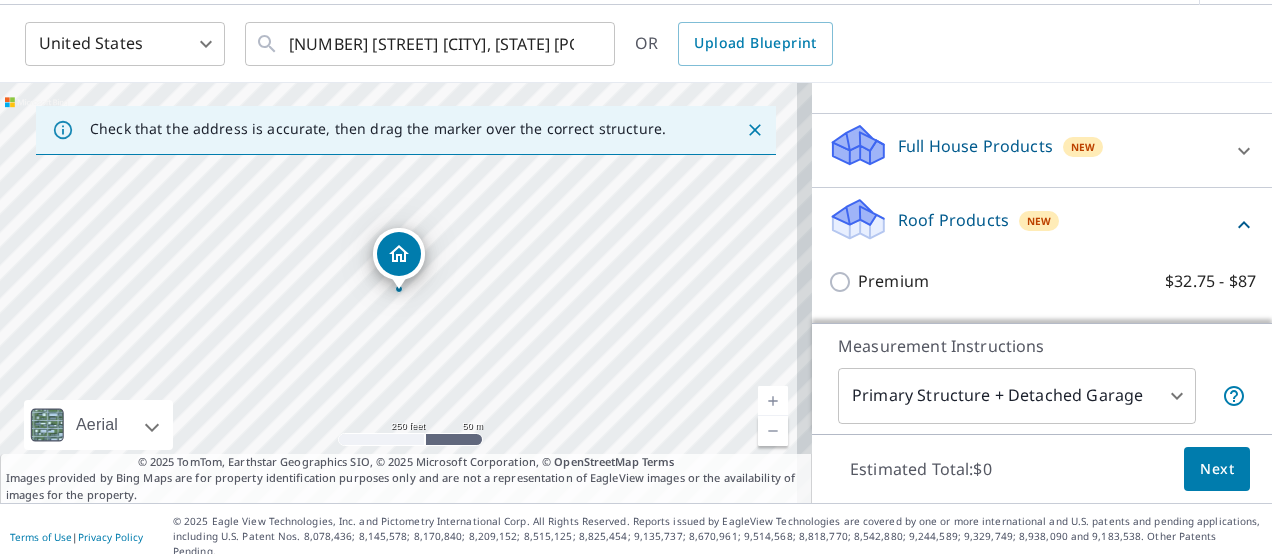 click on "MW MW
Dashboard Order History Cancel Order MW United States US ​ [NUMBER] [STREET] [CITY], [STATE] [POSTAL_CODE] ​ OR Upload Blueprint Check that the address is accurate, then drag the marker over the correct structure. [NUMBER] [STREET] [CITY], [STATE] [POSTAL_CODE] Aerial Road A standard road map Aerial A detailed look from above Labels Labels 250 feet 50 m © 2025 TomTom, © Vexcel Imaging, © 2025 Microsoft Corporation,  © OpenStreetMap Terms © 2025 TomTom, Earthstar Geographics SIO, © 2025 Microsoft Corporation, ©   OpenStreetMap   Terms Images provided by Bing Maps are for property identification purposes only and are not a representation of EagleView images or the availability of images for the property. PROPERTY TYPE Residential Commercial Multi-Family This is a complex BUILDING ID [NUMBER] [STREET], [CITY], [STATE], [POSTAL_CODE] Full House Products New Full House™ $105 Roof Products New Premium $32.75 - $87 QuickSquares™ $18 Gutter $13.75 $18 Solar Products New $63.25 $79 $30 1" at bounding box center [636, 277] 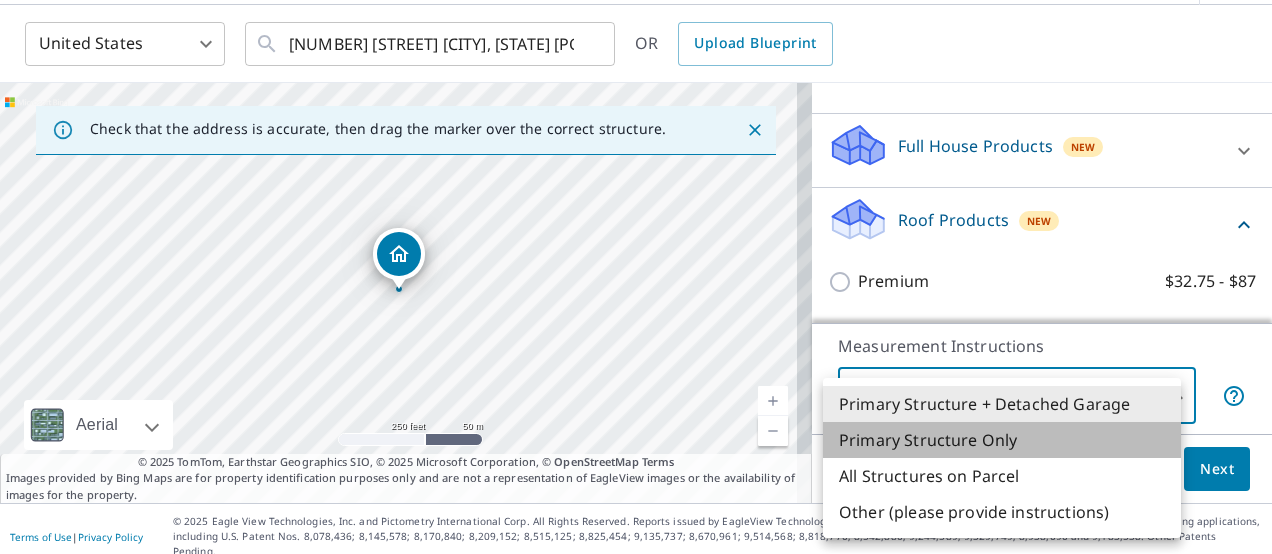 click on "Primary Structure Only" at bounding box center [1002, 440] 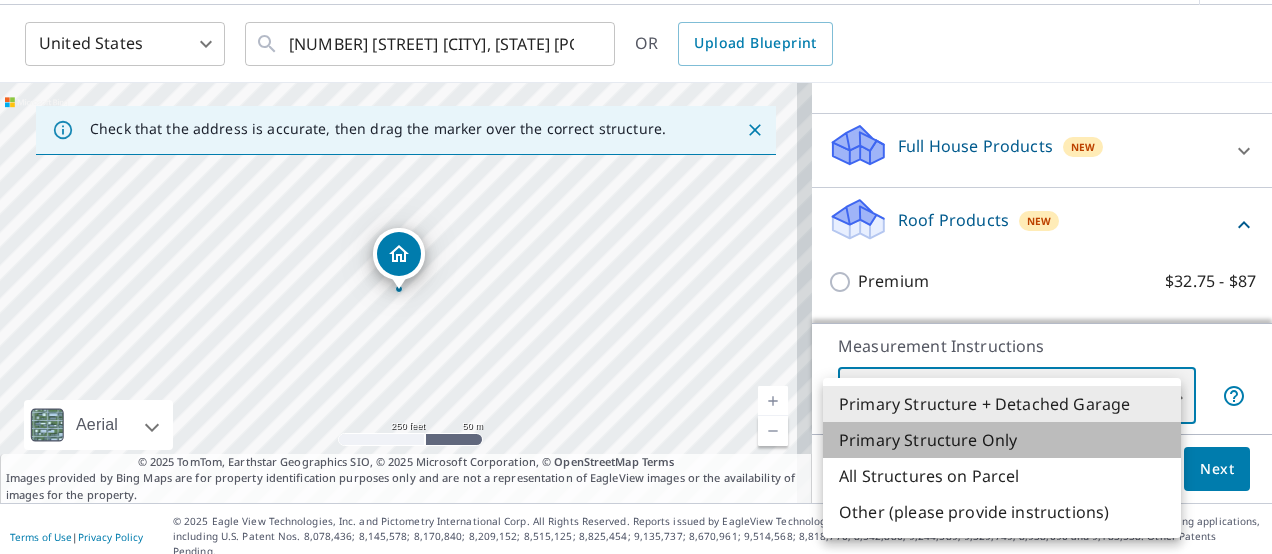 type on "2" 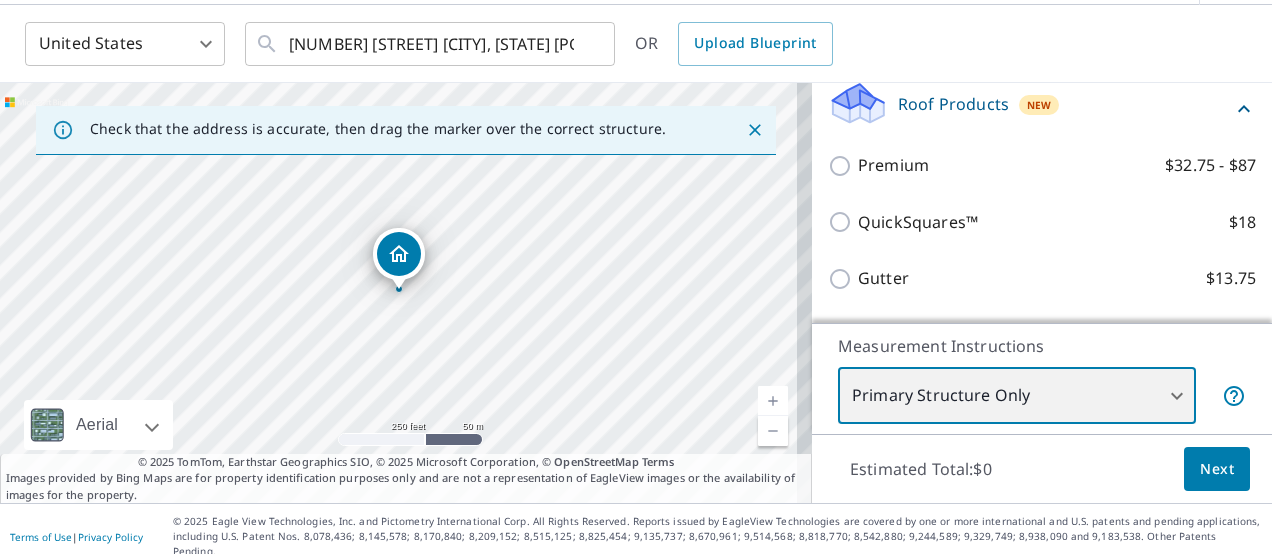 scroll, scrollTop: 300, scrollLeft: 0, axis: vertical 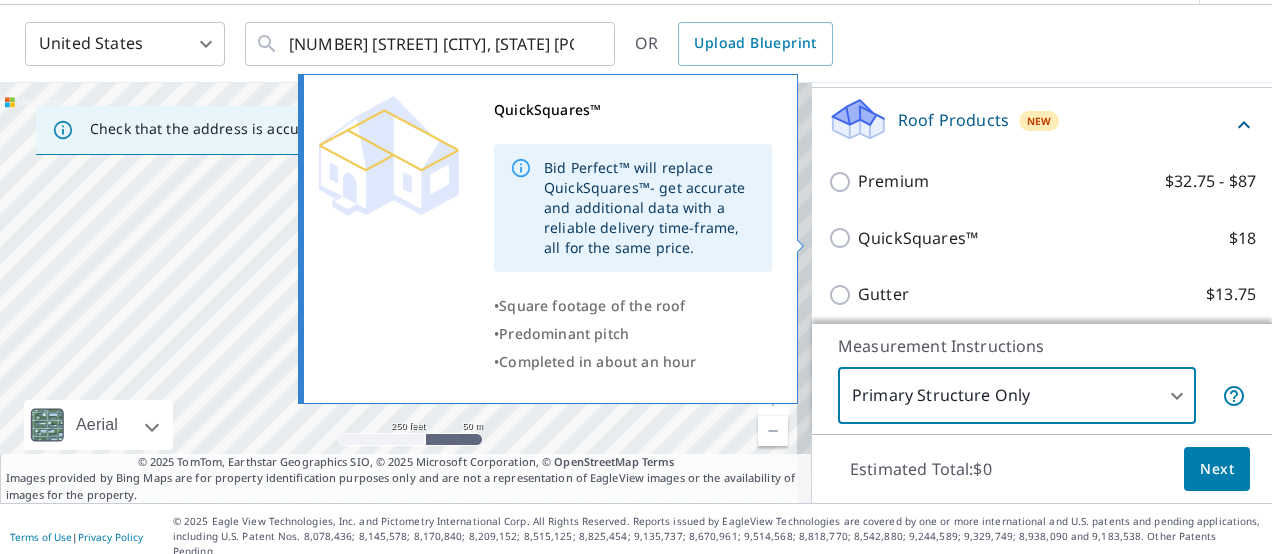click on "QuickSquares™ $18" at bounding box center (843, 238) 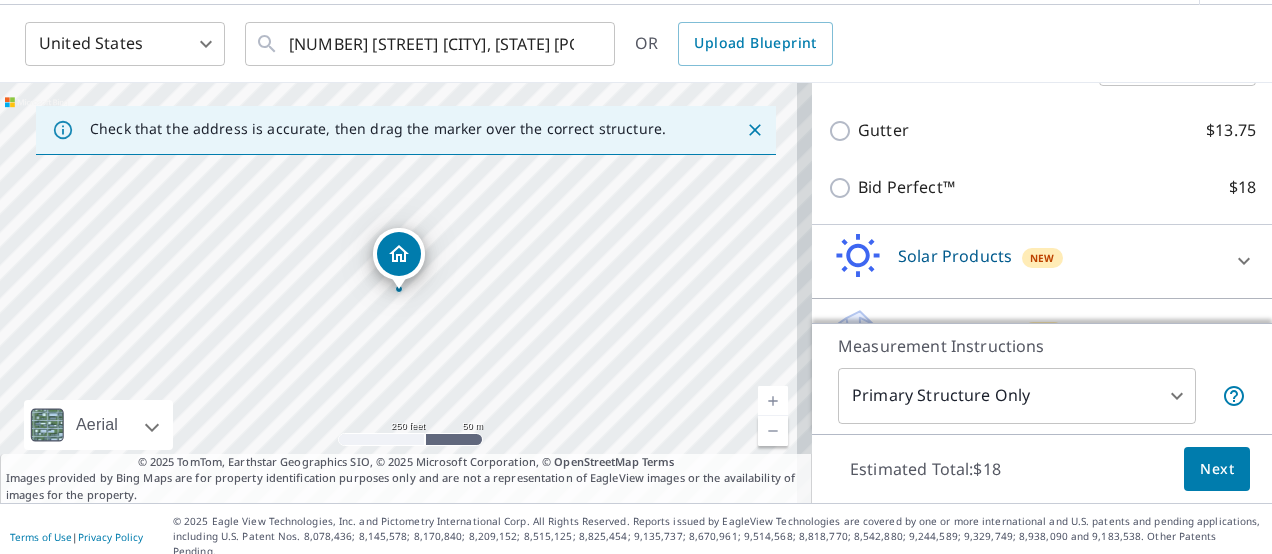 scroll, scrollTop: 580, scrollLeft: 0, axis: vertical 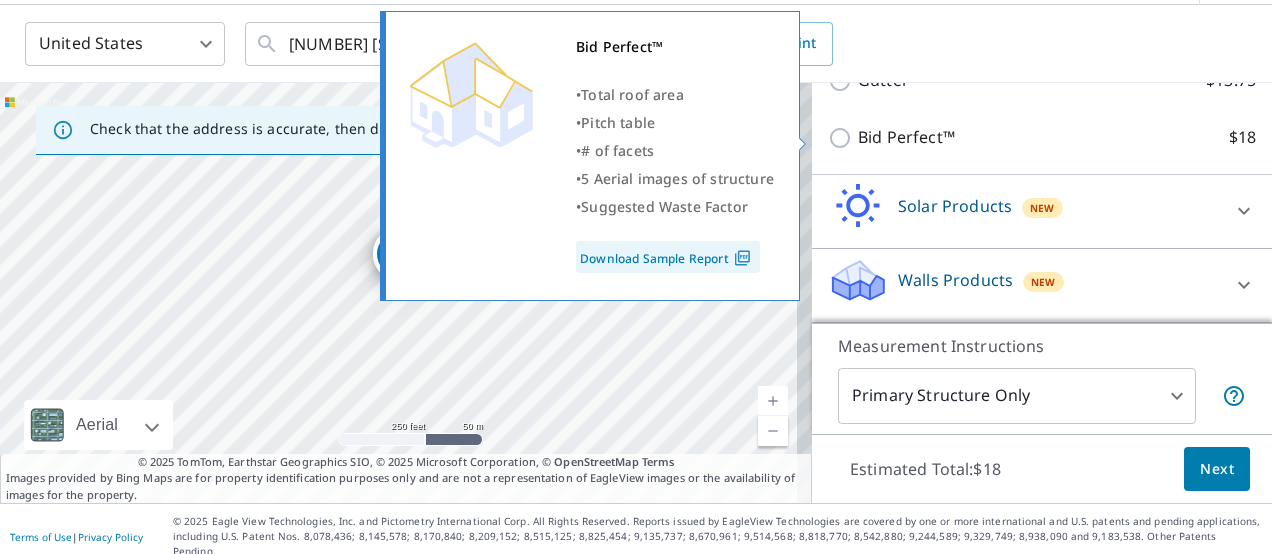 click on "Bid Perfect™" at bounding box center (906, 137) 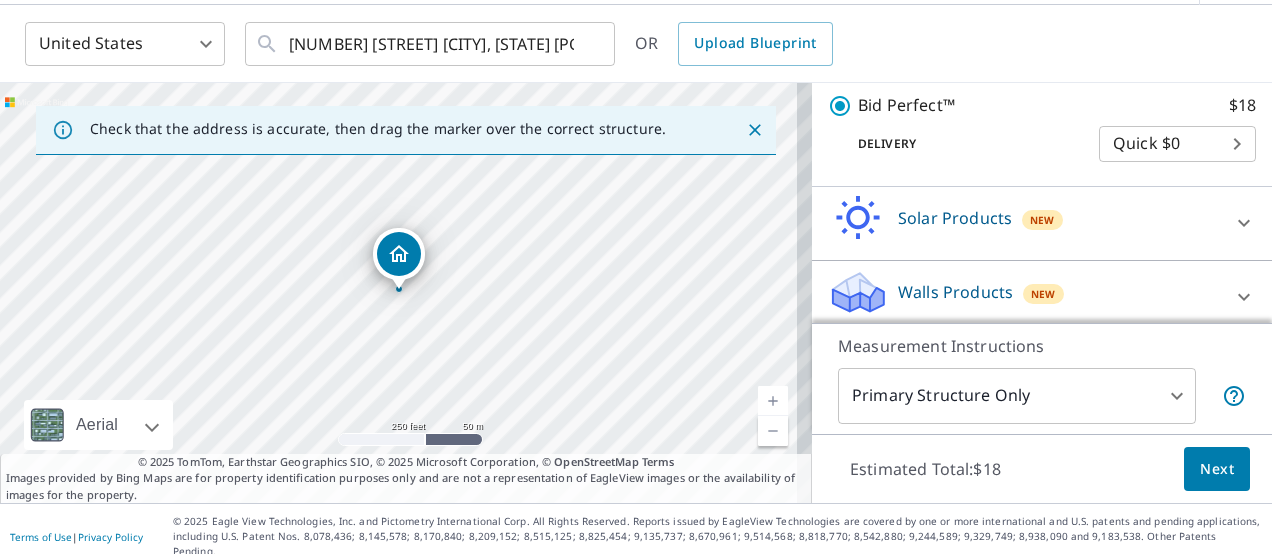 scroll, scrollTop: 580, scrollLeft: 0, axis: vertical 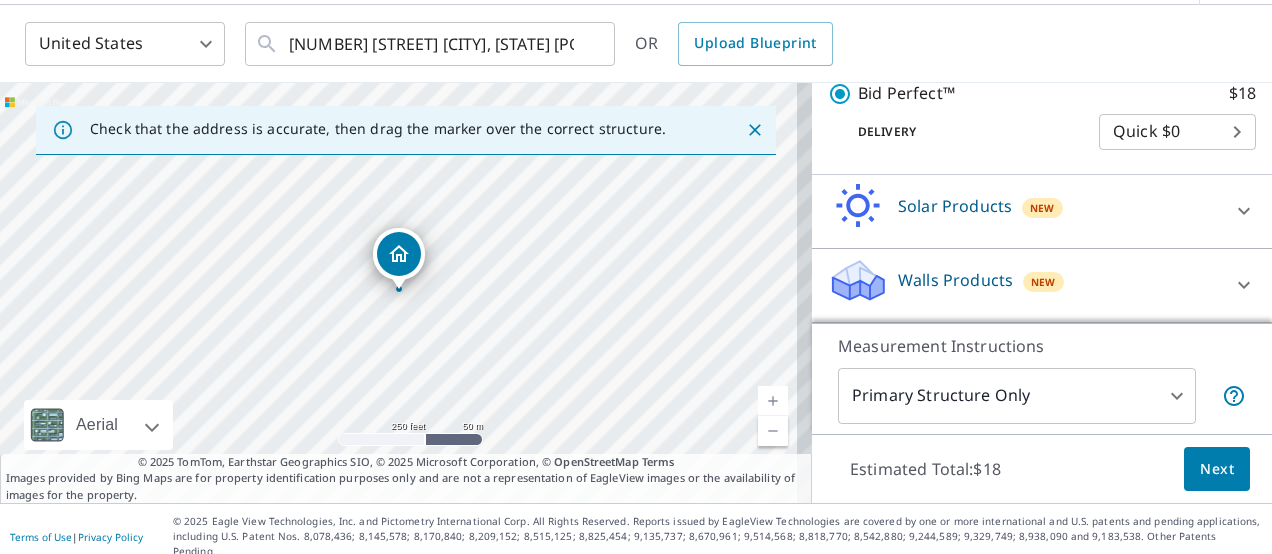 click on "Next" at bounding box center (1217, 469) 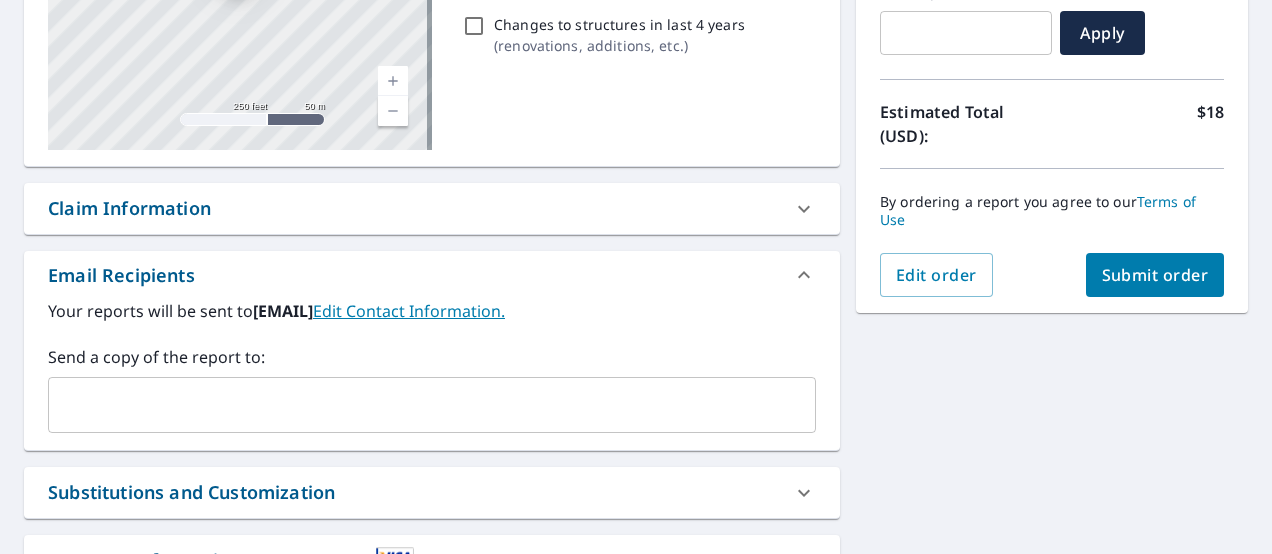 scroll, scrollTop: 368, scrollLeft: 0, axis: vertical 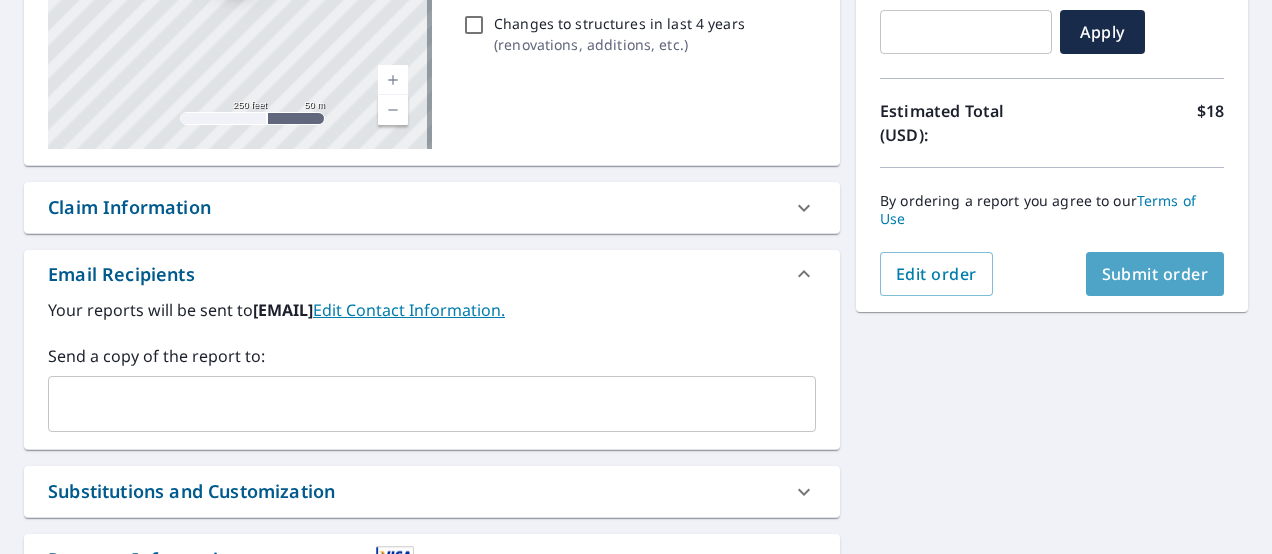 click on "Submit order" at bounding box center [1155, 274] 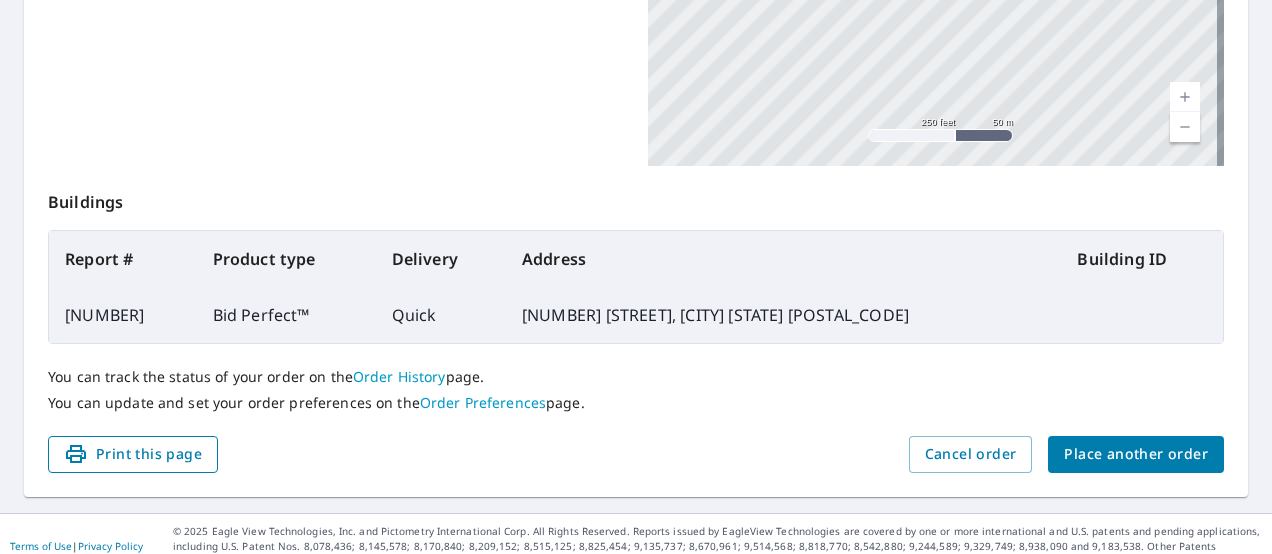 scroll, scrollTop: 622, scrollLeft: 0, axis: vertical 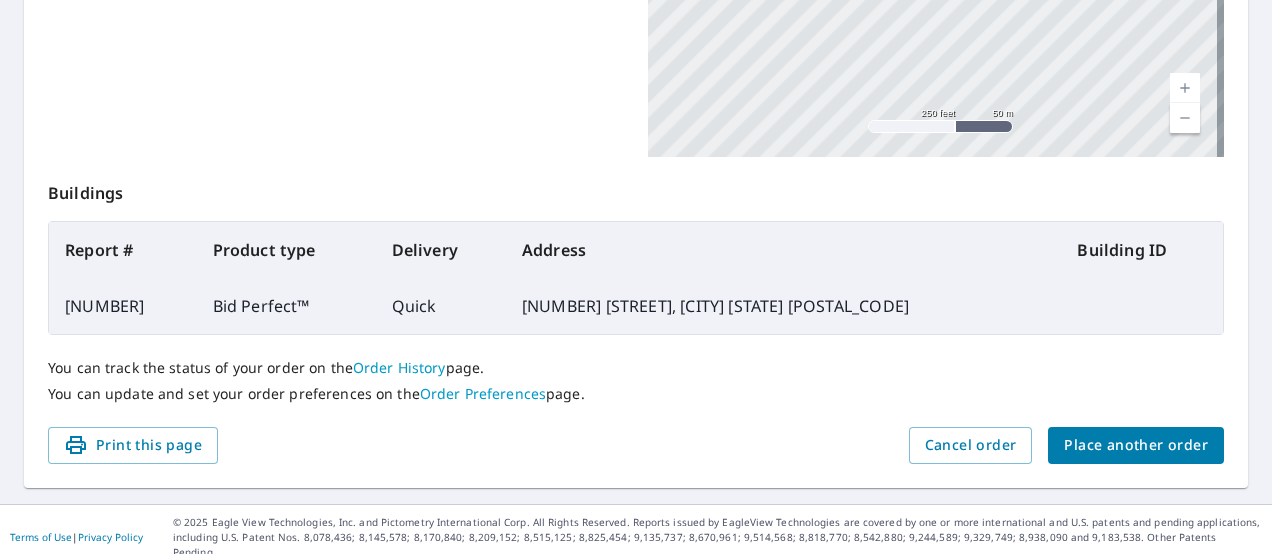 click on "Print this page" at bounding box center [133, 445] 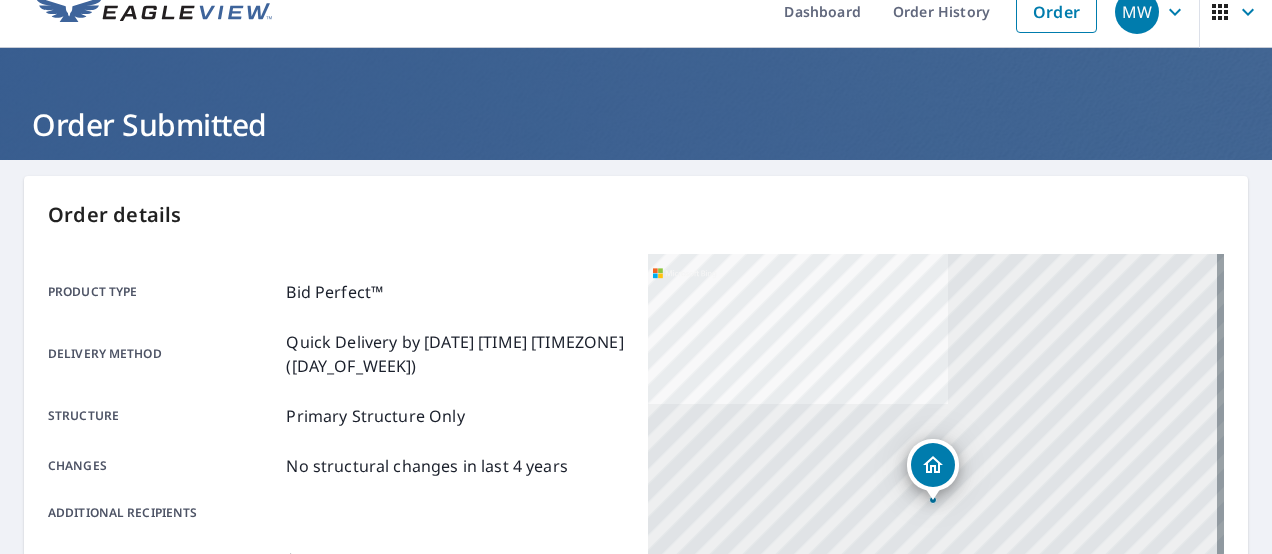 scroll, scrollTop: 0, scrollLeft: 0, axis: both 